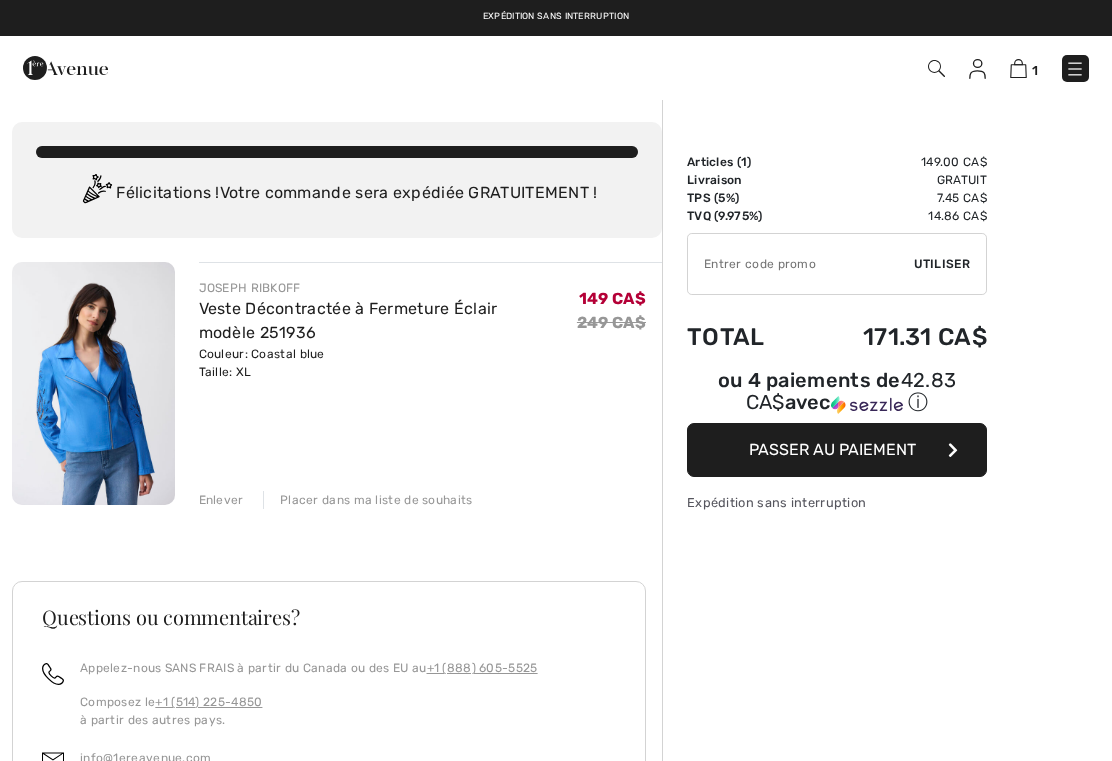 scroll, scrollTop: 0, scrollLeft: 0, axis: both 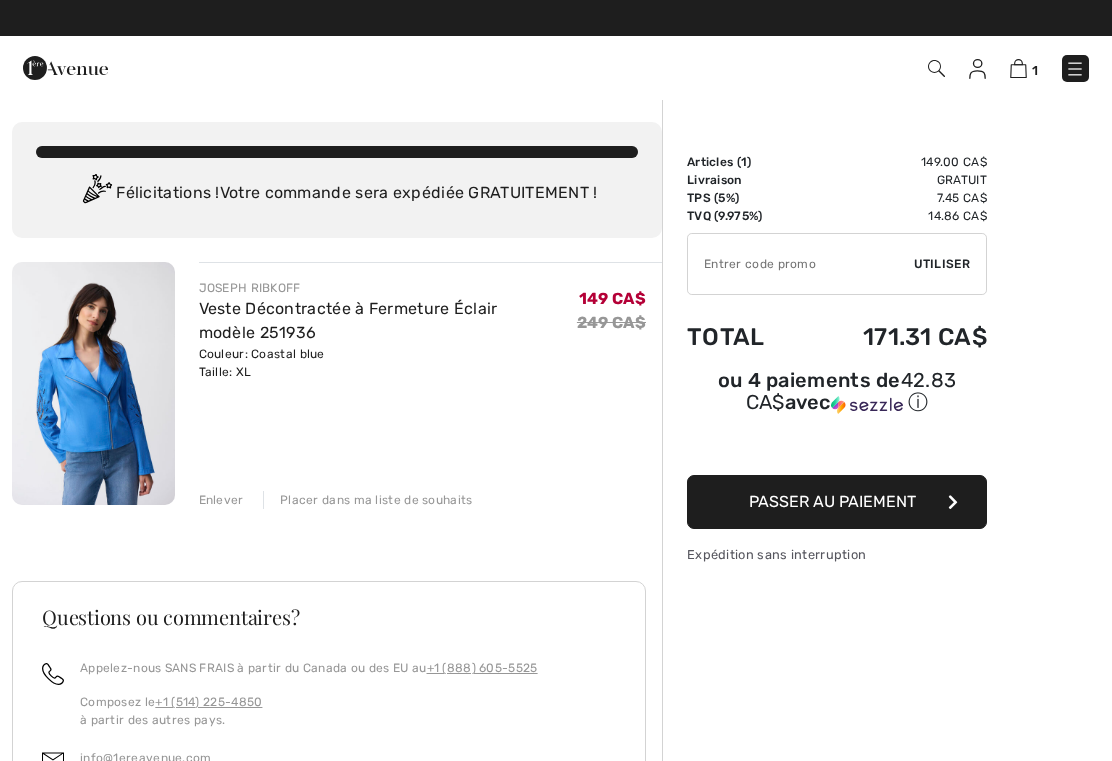 click on "Passer au paiement" at bounding box center [832, 501] 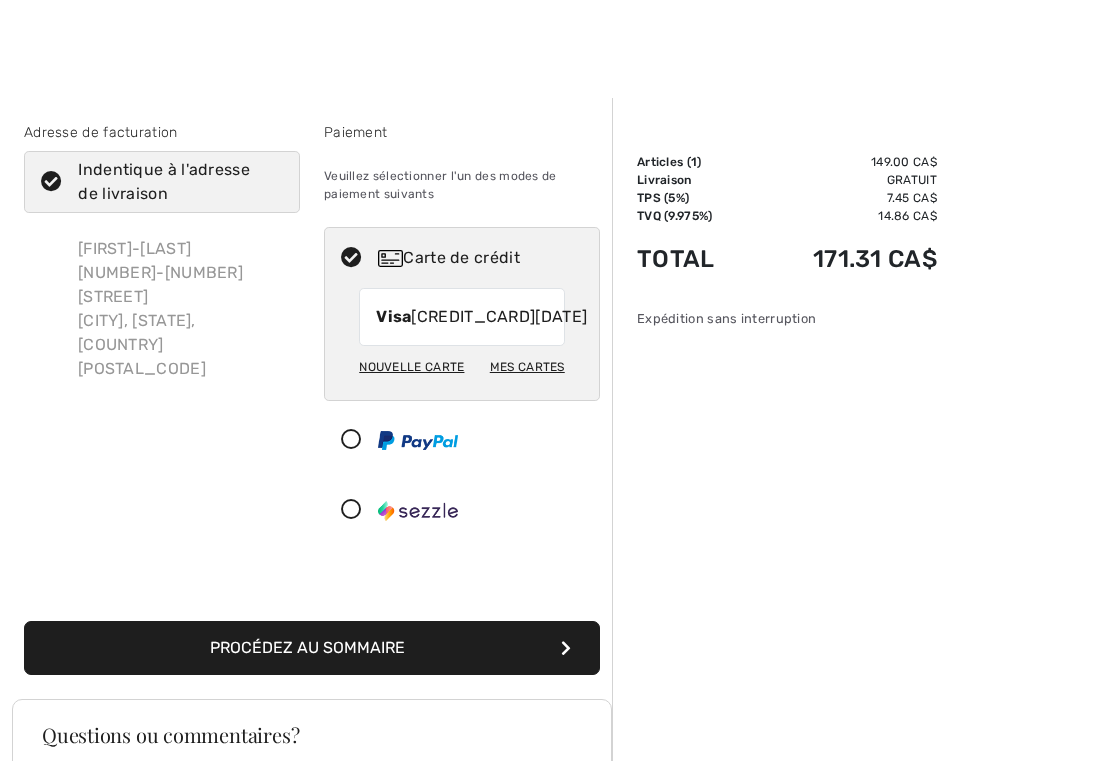scroll, scrollTop: 5, scrollLeft: 0, axis: vertical 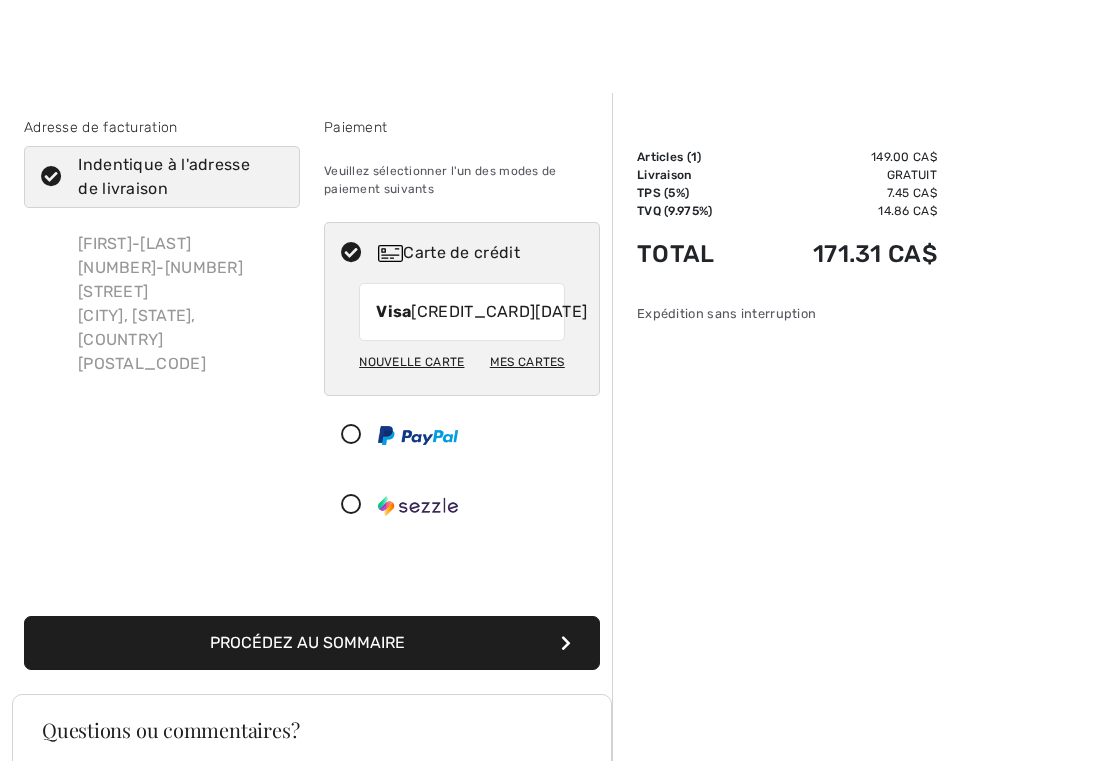 click on "Nouvelle carte" at bounding box center [411, 362] 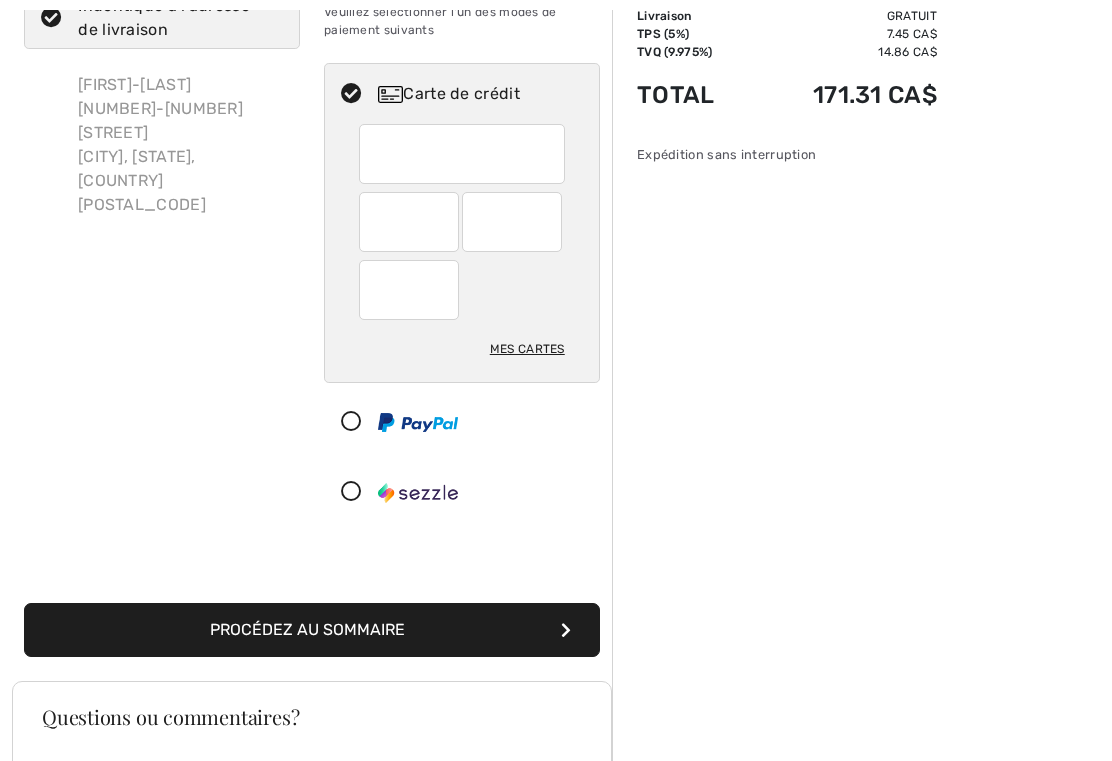 scroll, scrollTop: 166, scrollLeft: 0, axis: vertical 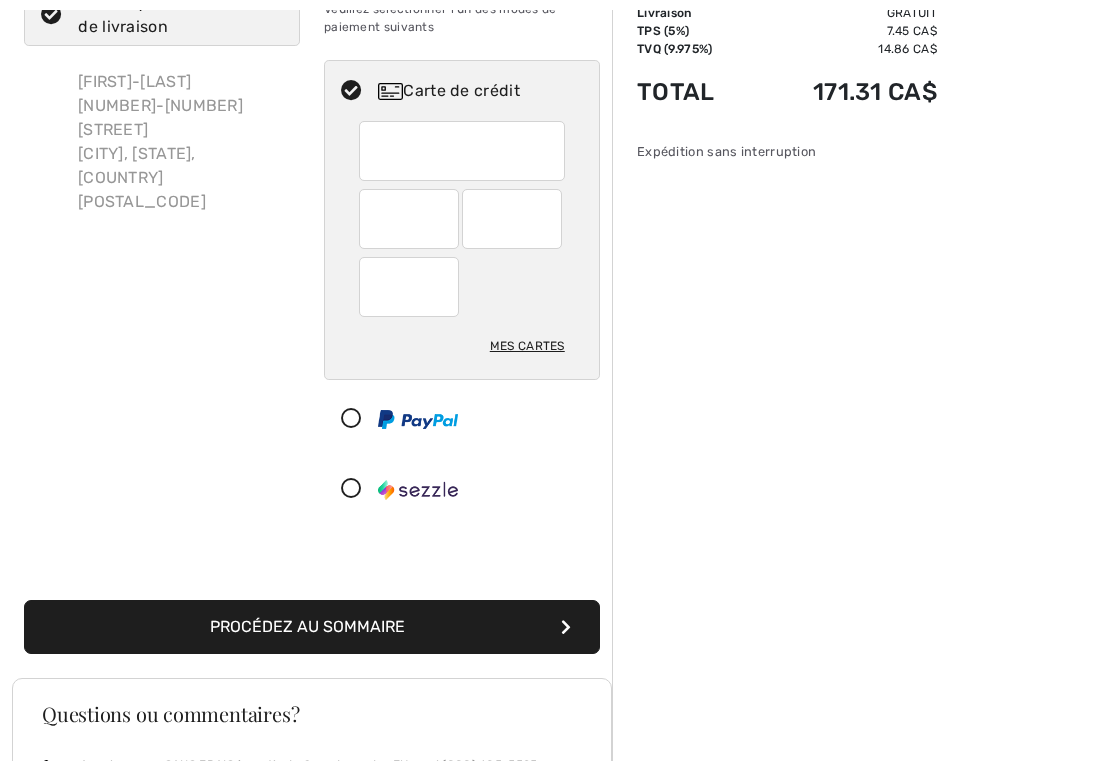 click on "Procédez au sommaire" at bounding box center (312, 628) 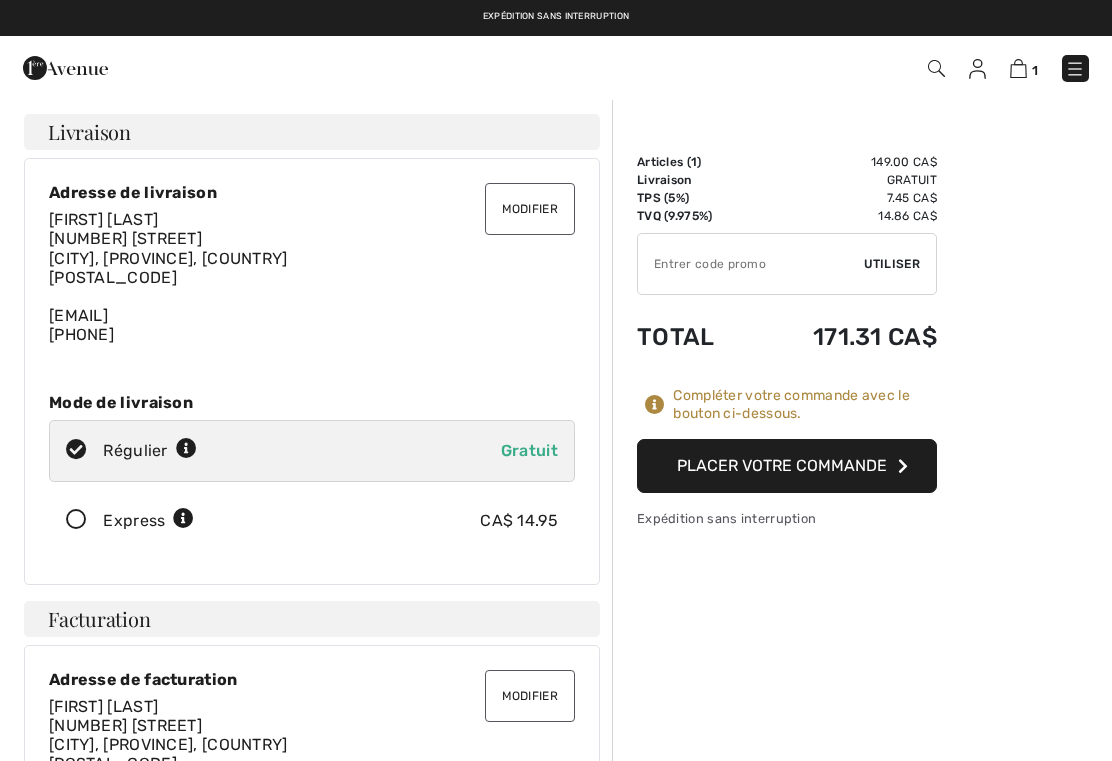 scroll, scrollTop: 0, scrollLeft: 0, axis: both 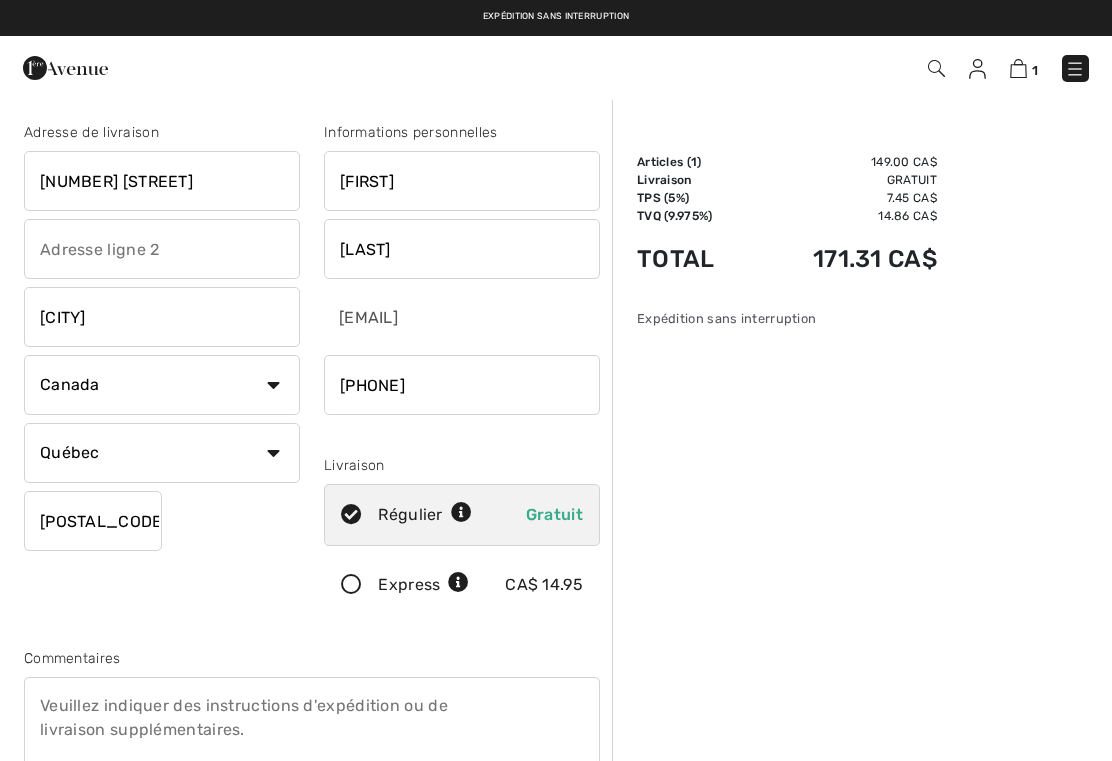 click at bounding box center (462, 385) 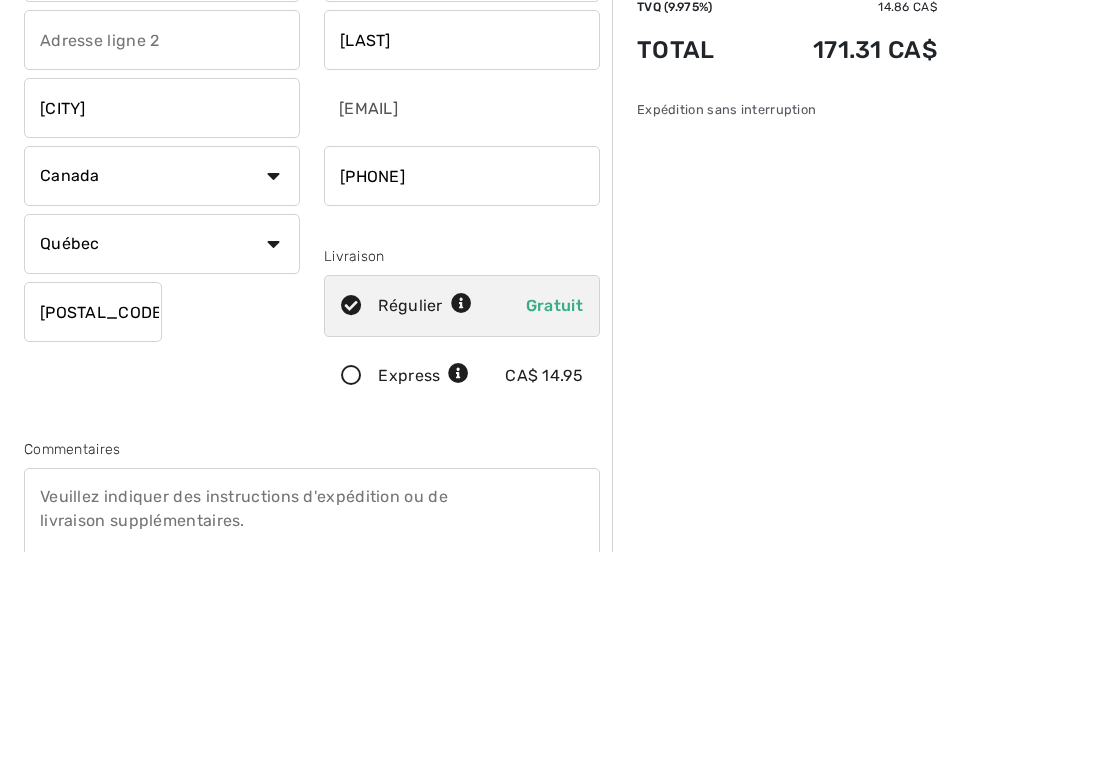 type on "4187509374" 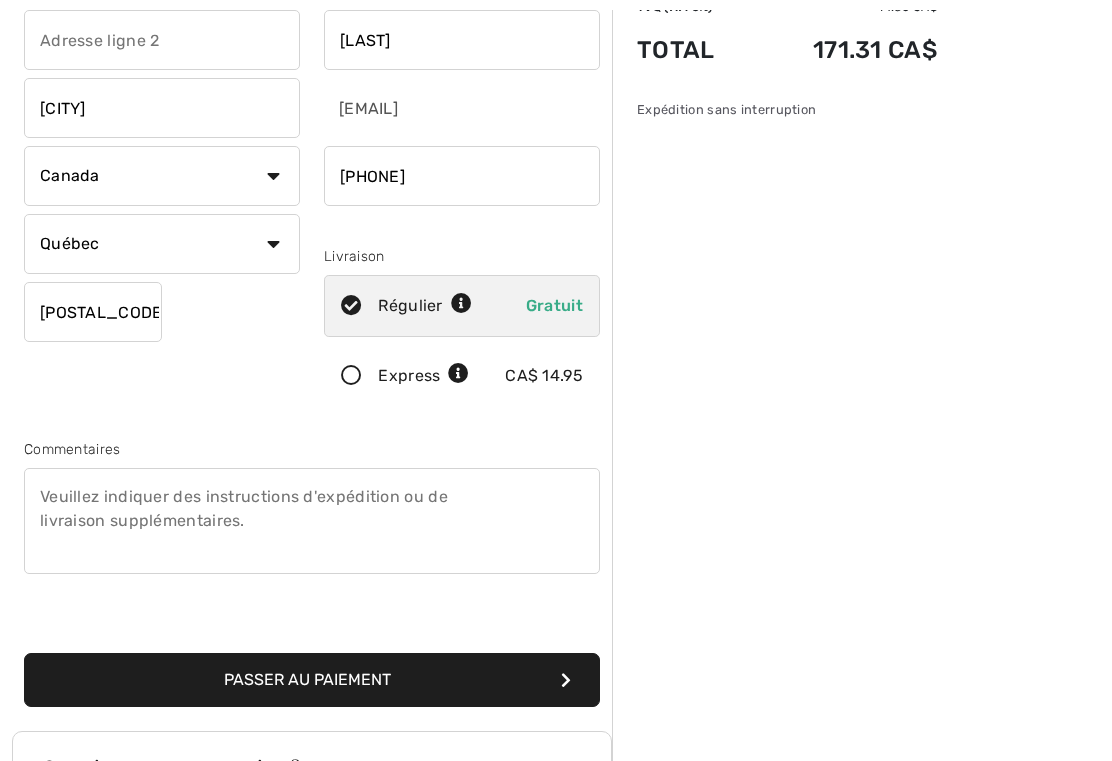 click on "Passer au paiement" at bounding box center [312, 680] 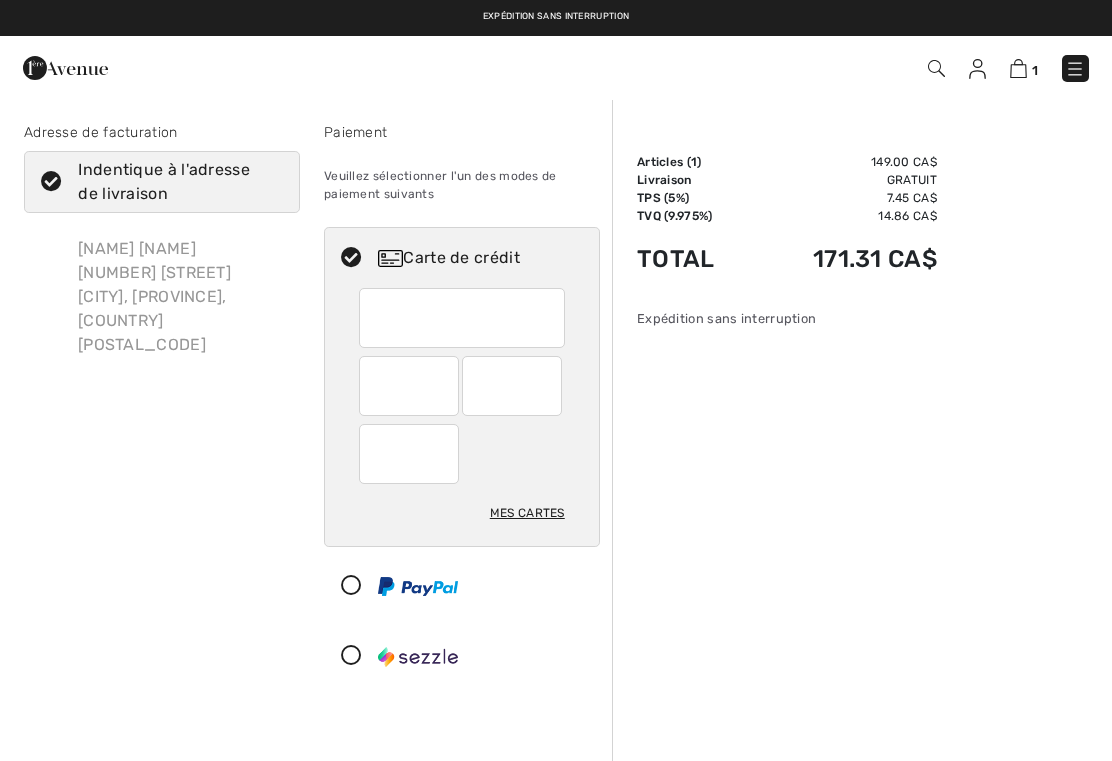 checkbox on "true" 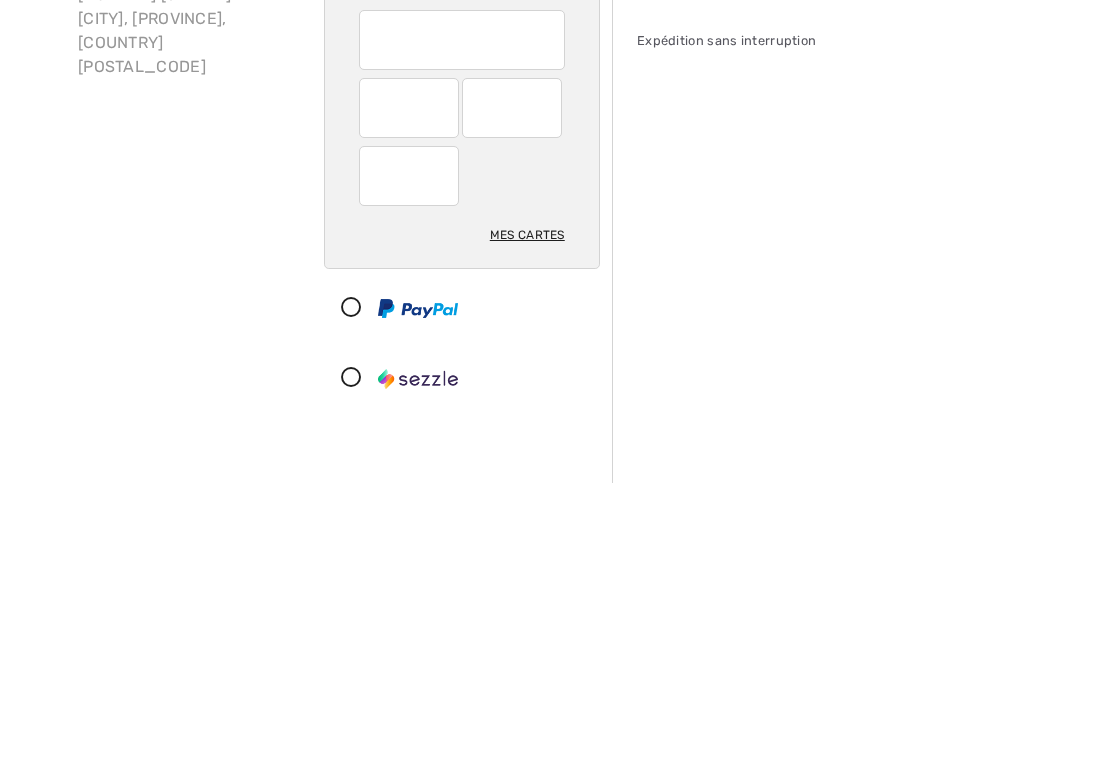 click at bounding box center [512, 386] 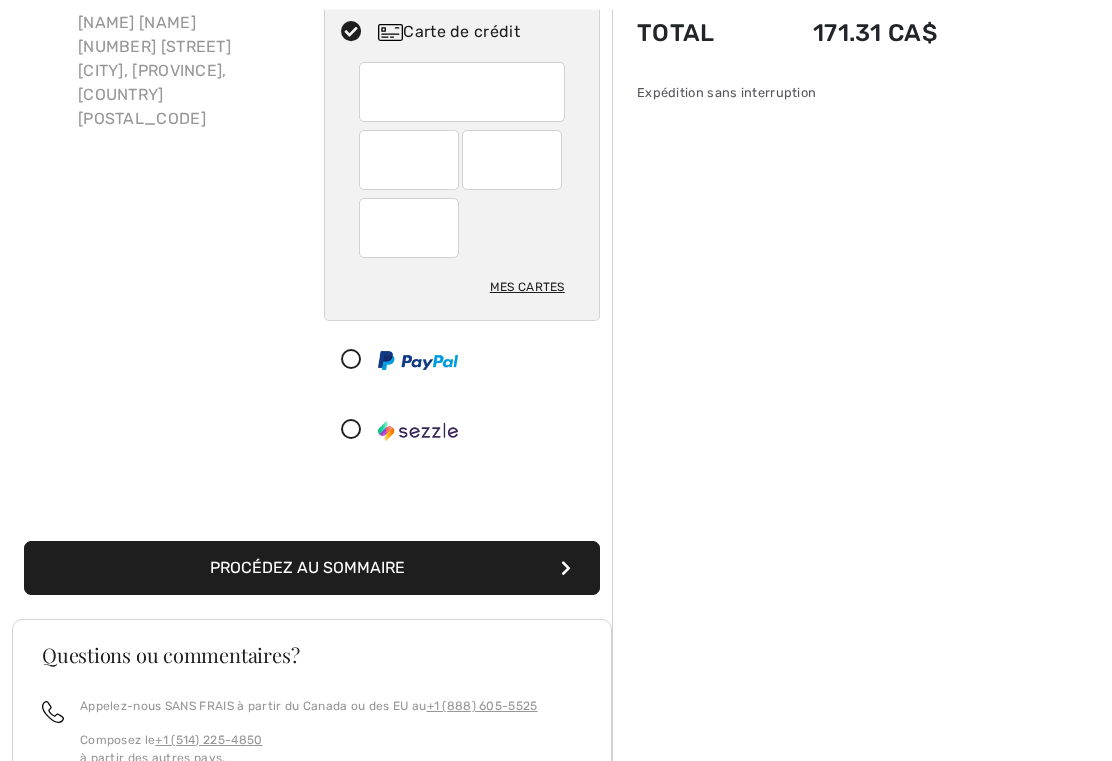 scroll, scrollTop: 231, scrollLeft: 0, axis: vertical 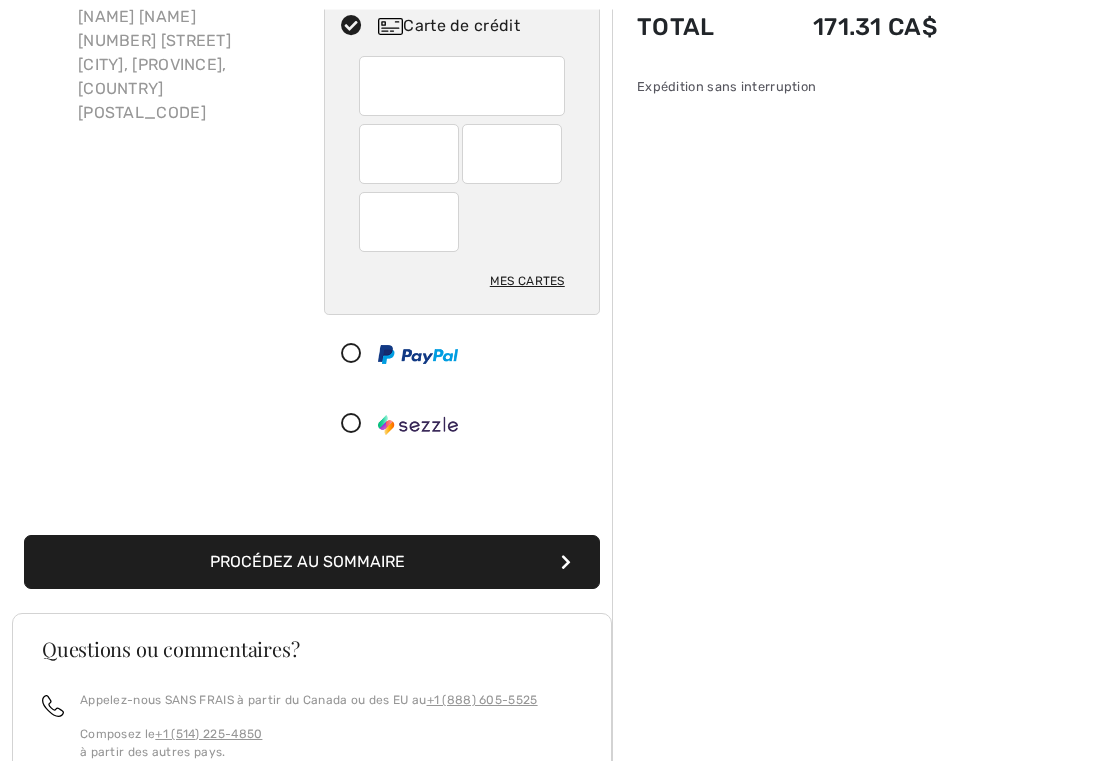 click on "Procédez au sommaire" at bounding box center [312, 563] 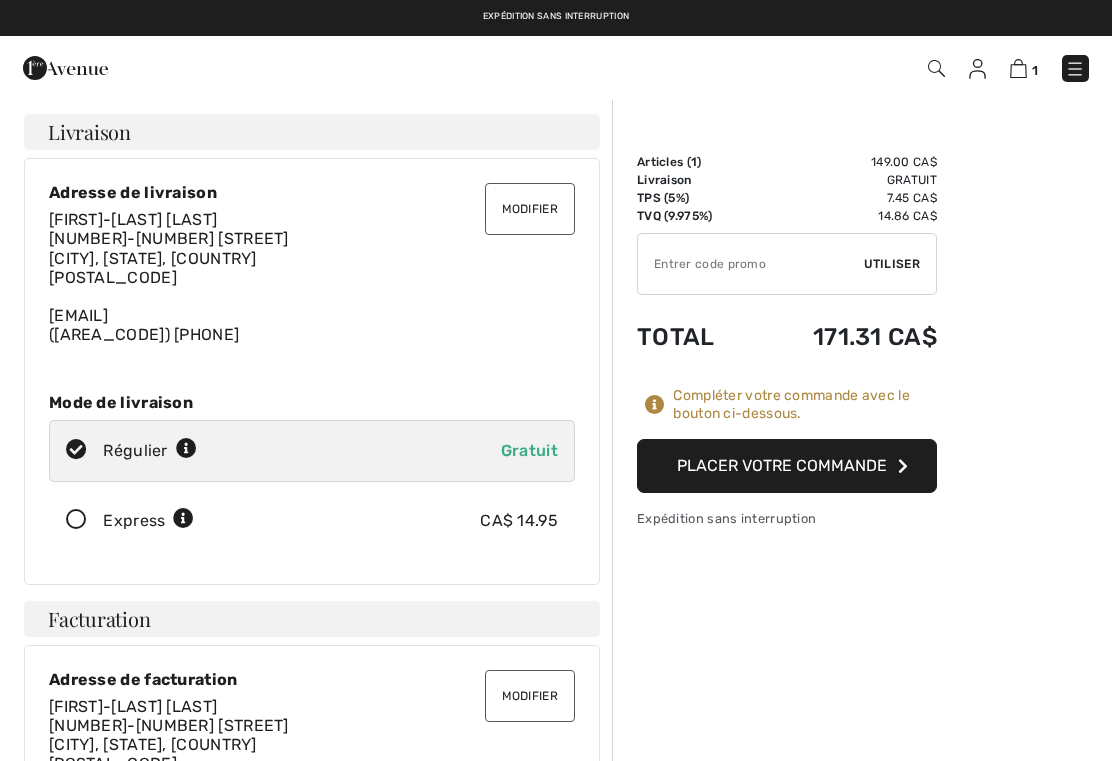 scroll, scrollTop: 0, scrollLeft: 0, axis: both 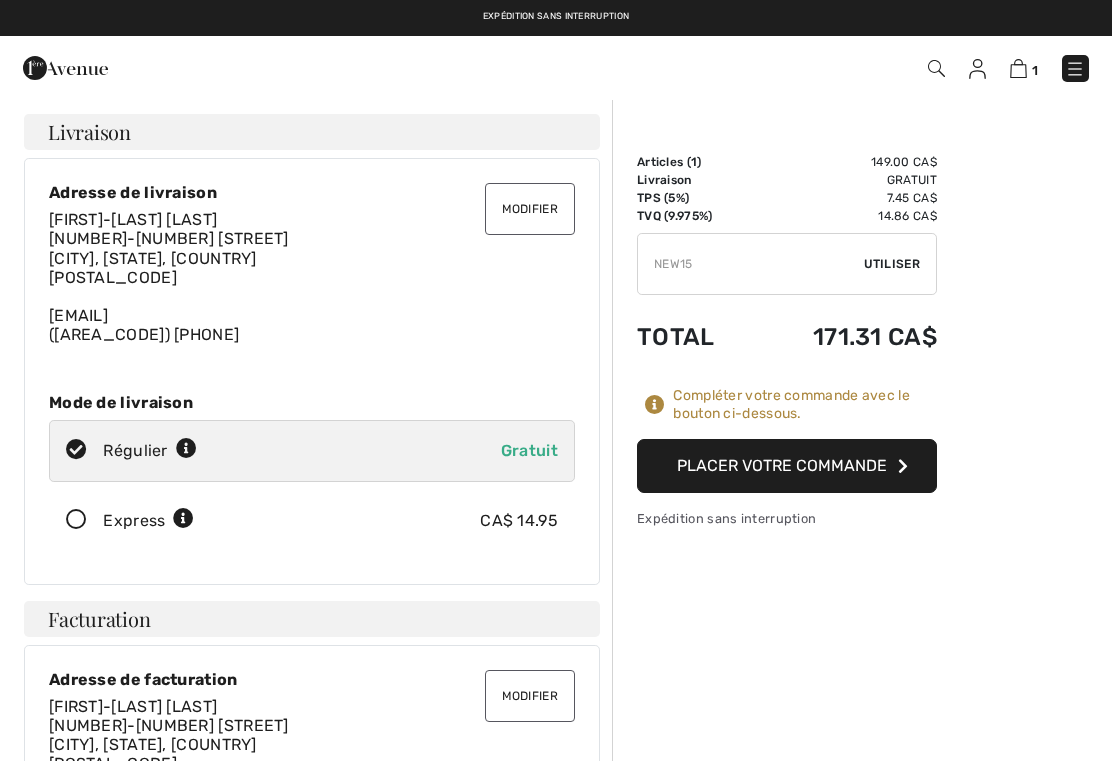 type on "NEW15" 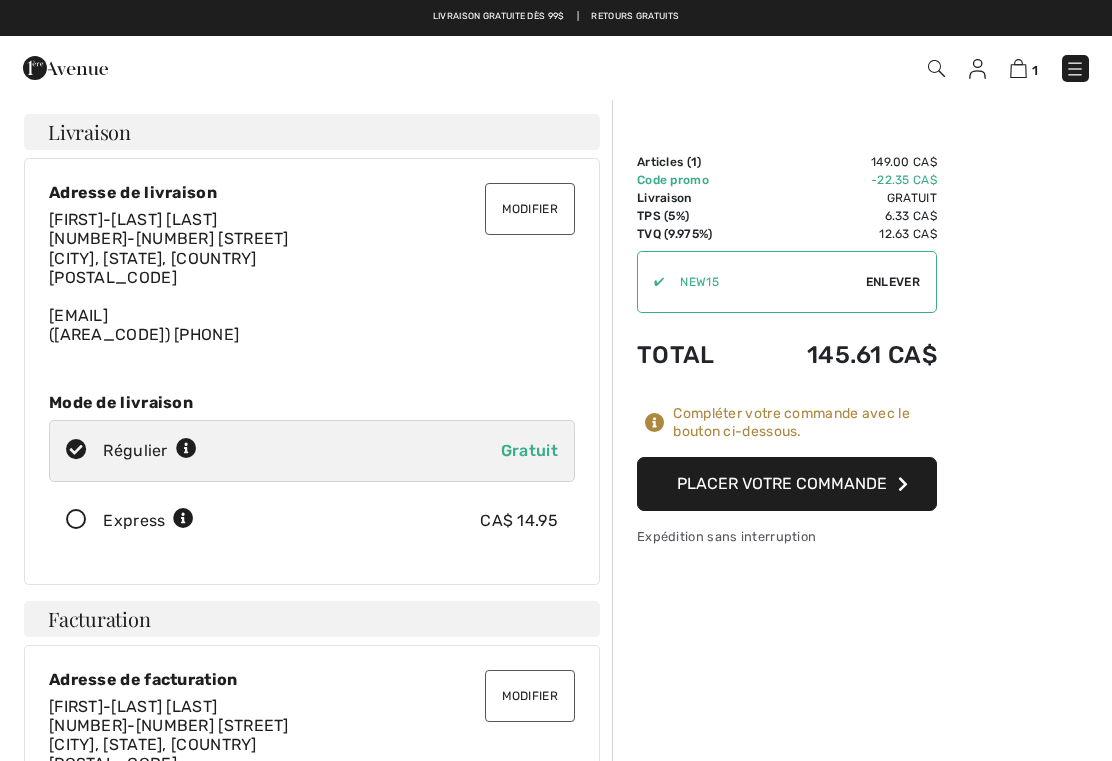click on "Placer votre commande" at bounding box center [787, 484] 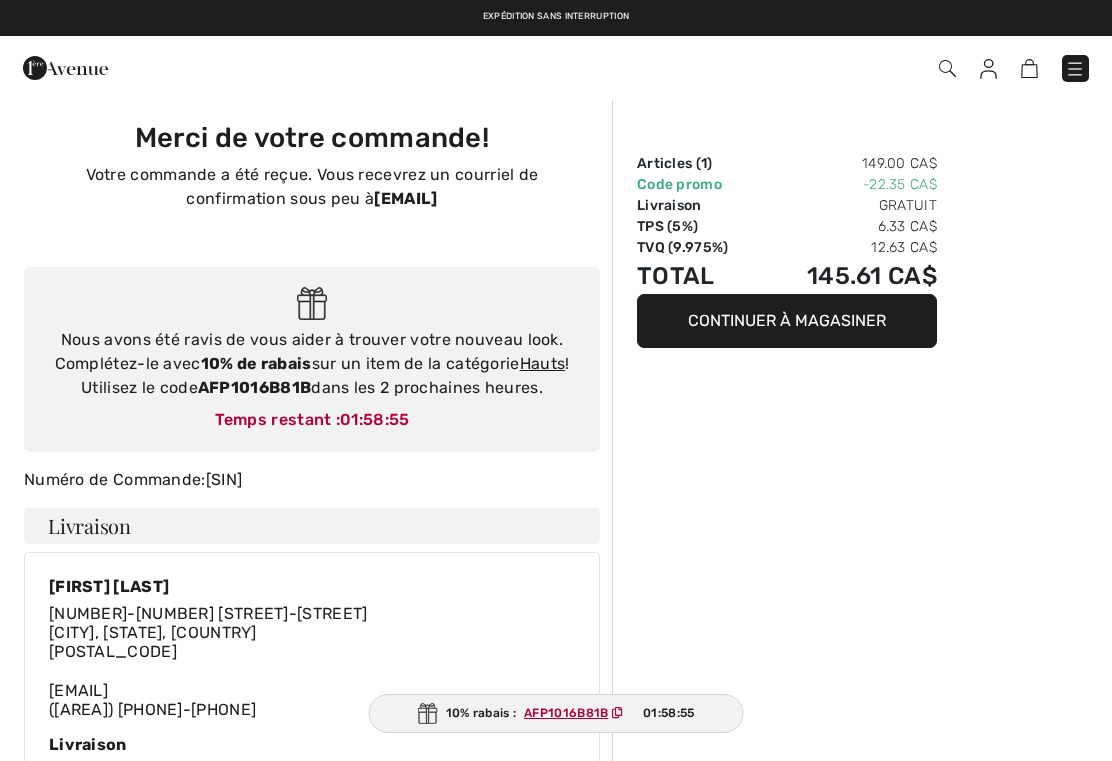 checkbox on "true" 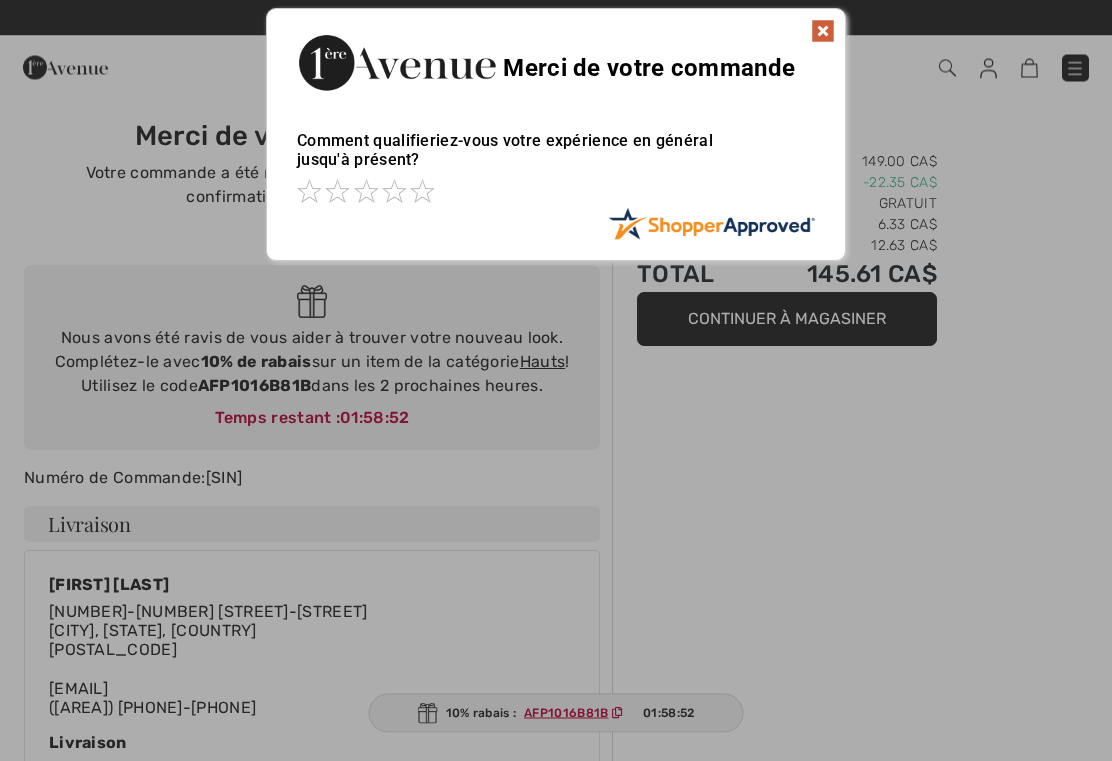 scroll, scrollTop: 2, scrollLeft: 0, axis: vertical 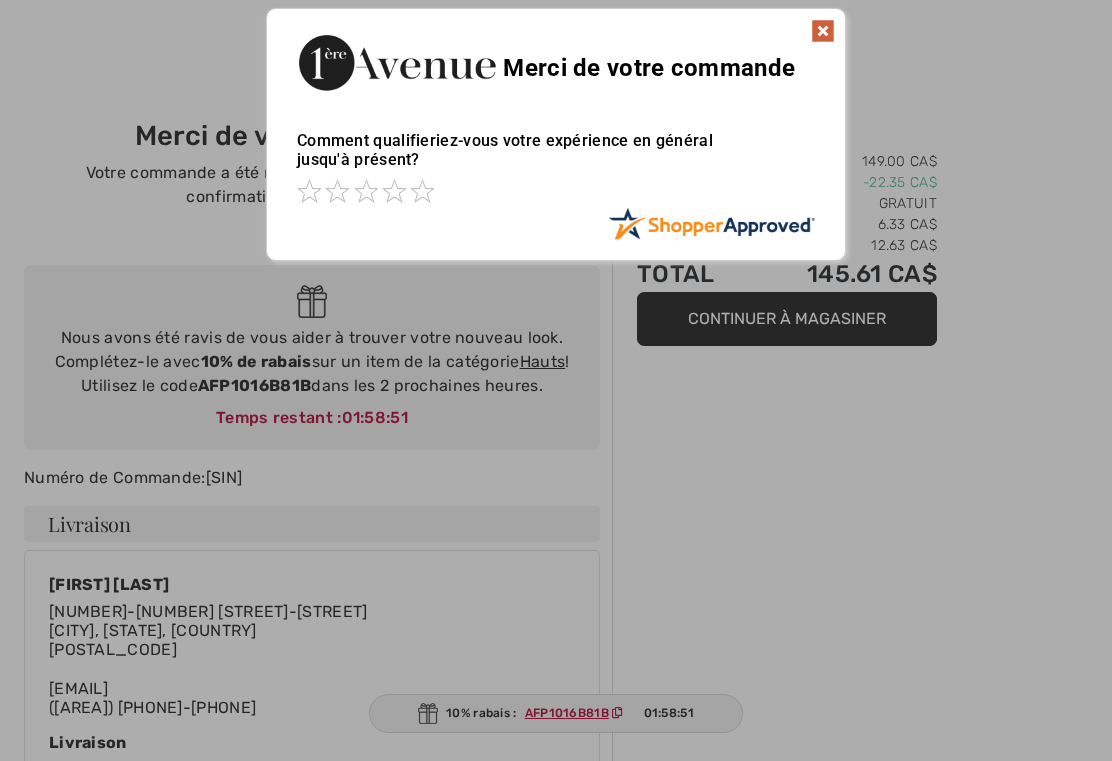 click at bounding box center (823, 31) 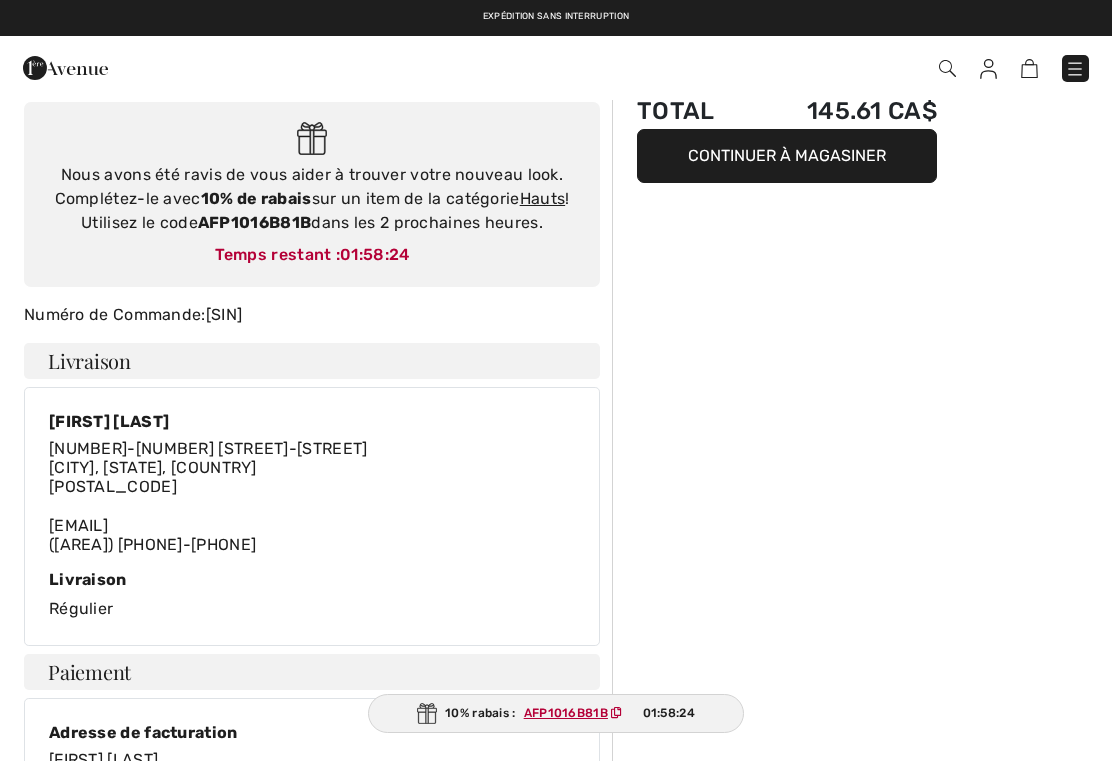 scroll, scrollTop: 0, scrollLeft: 0, axis: both 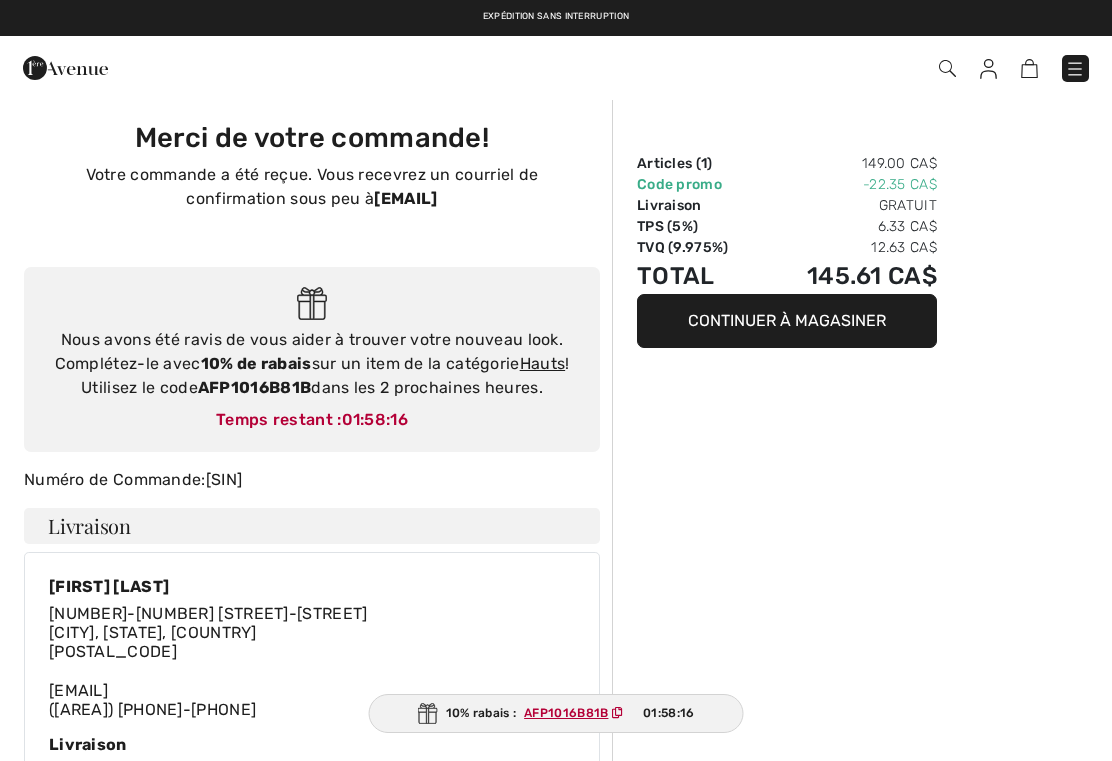 click on "Continuer à magasiner" at bounding box center (787, 321) 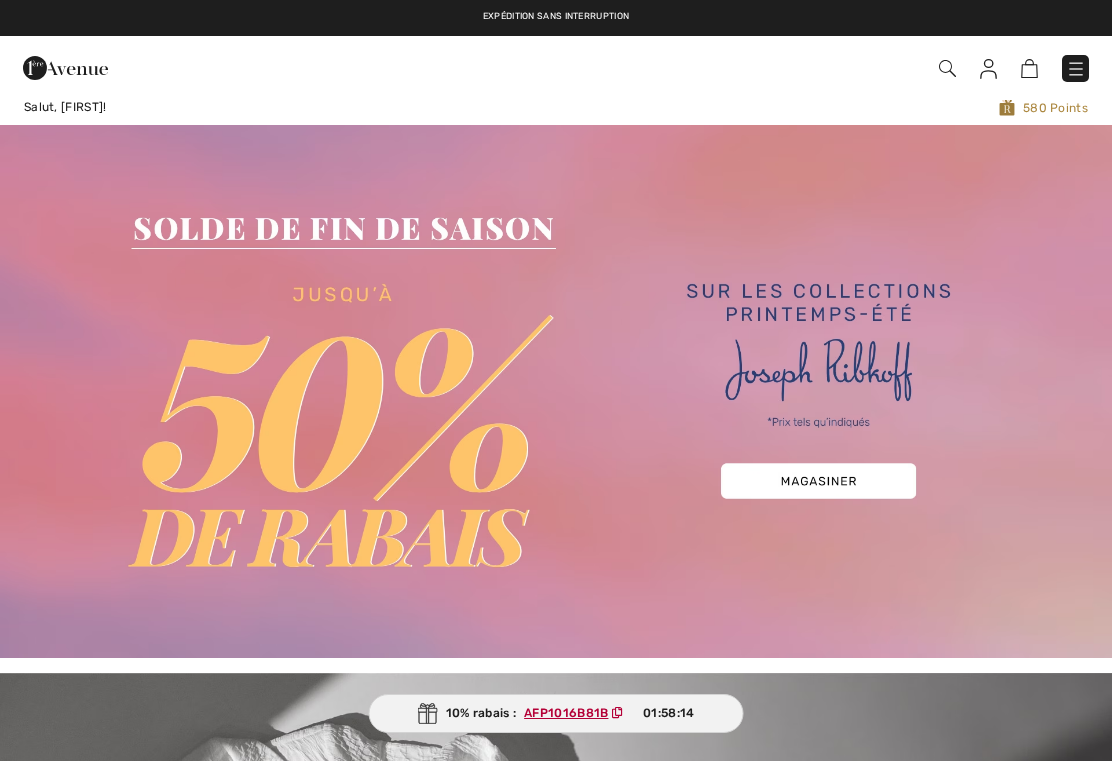 scroll, scrollTop: 0, scrollLeft: 0, axis: both 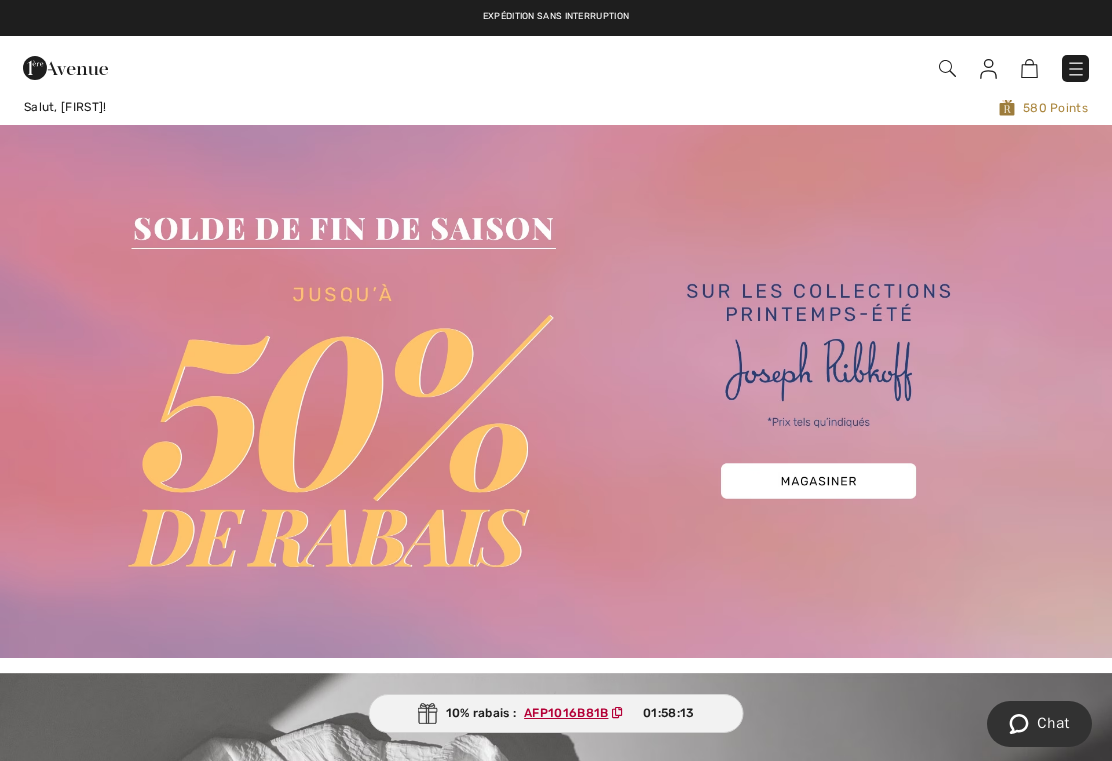 click at bounding box center [1076, 69] 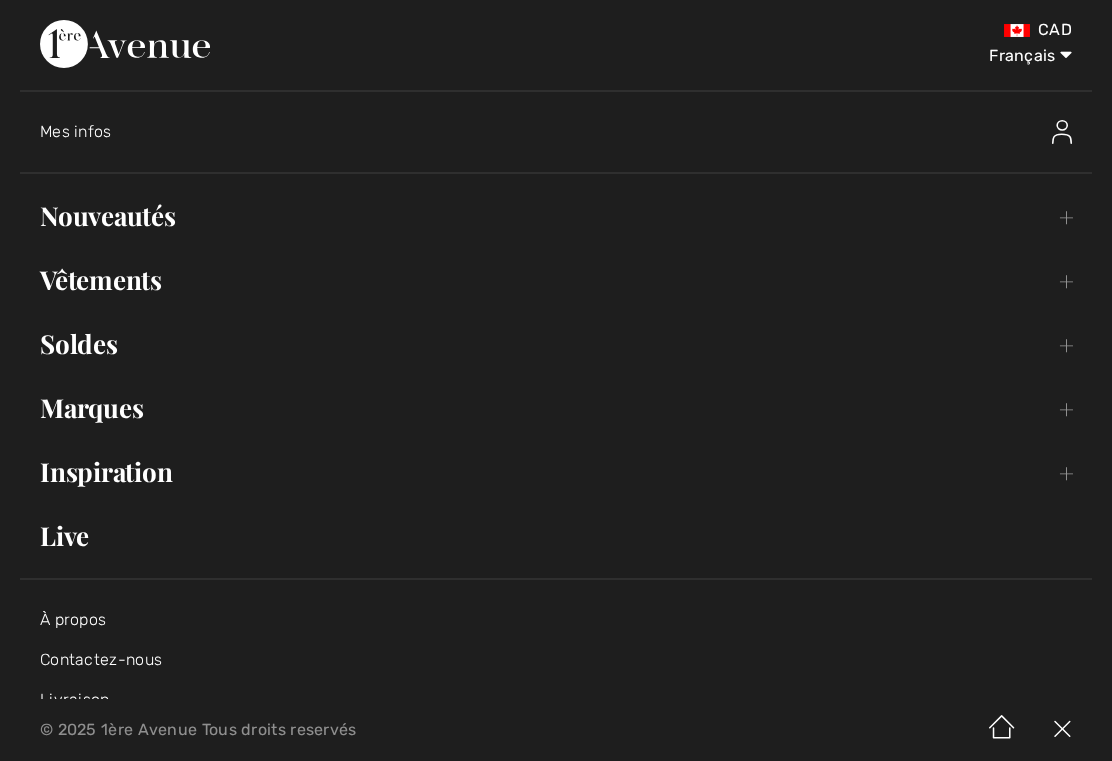 click on "English Français" at bounding box center [1020, 52] 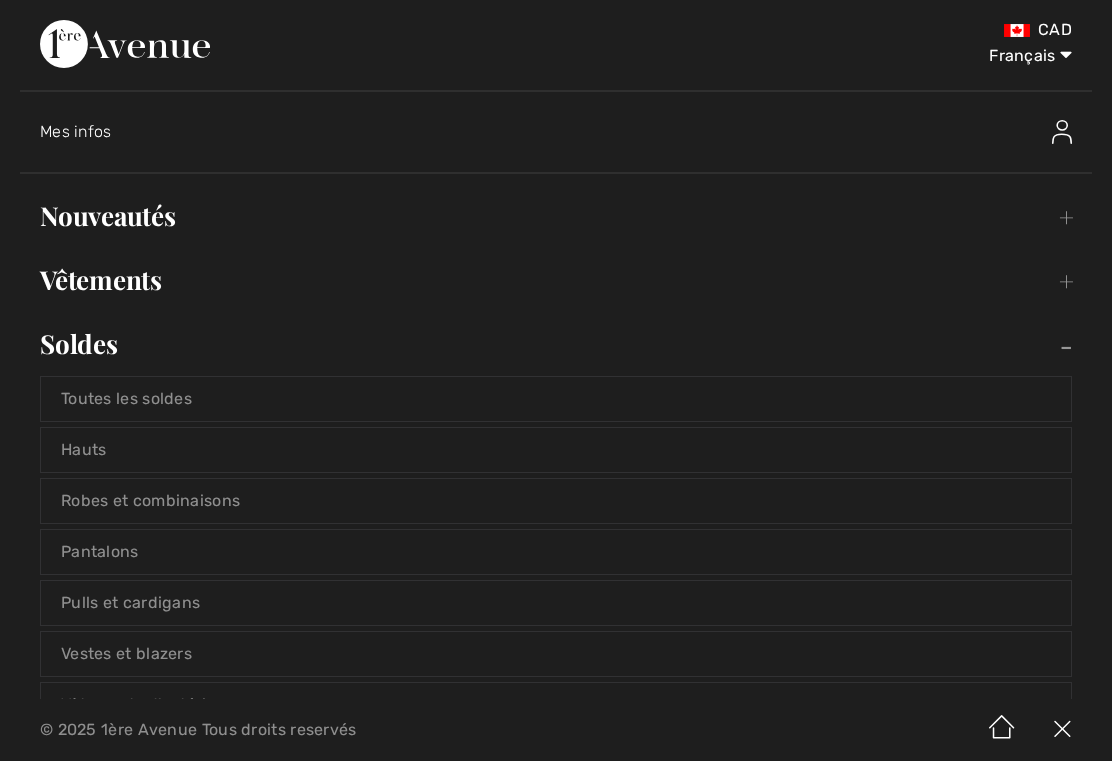 click on "Hauts" at bounding box center (556, 450) 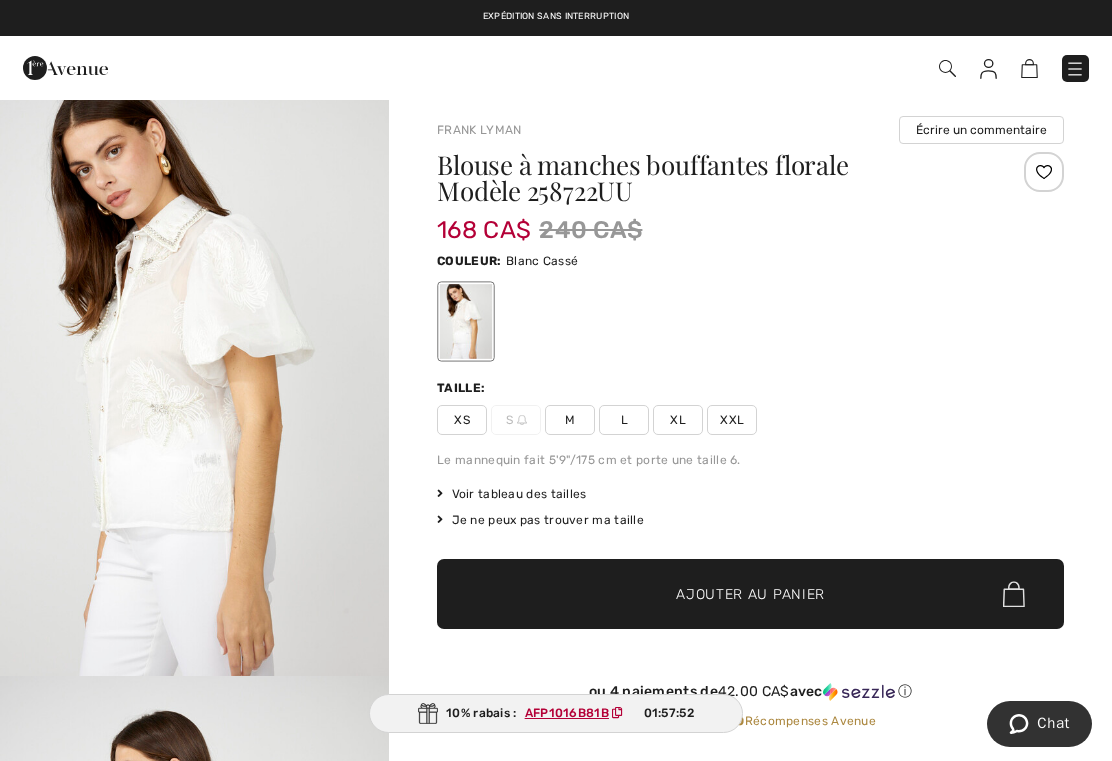 scroll, scrollTop: 0, scrollLeft: 0, axis: both 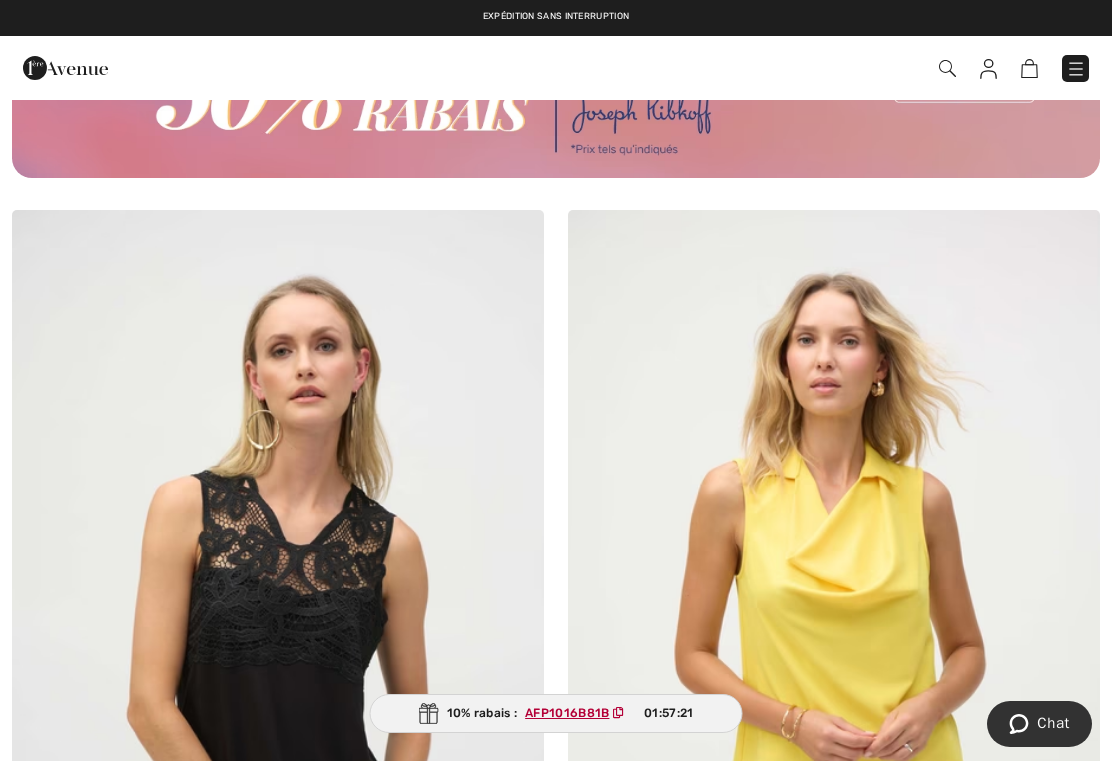 click on "Commander" at bounding box center [784, 68] 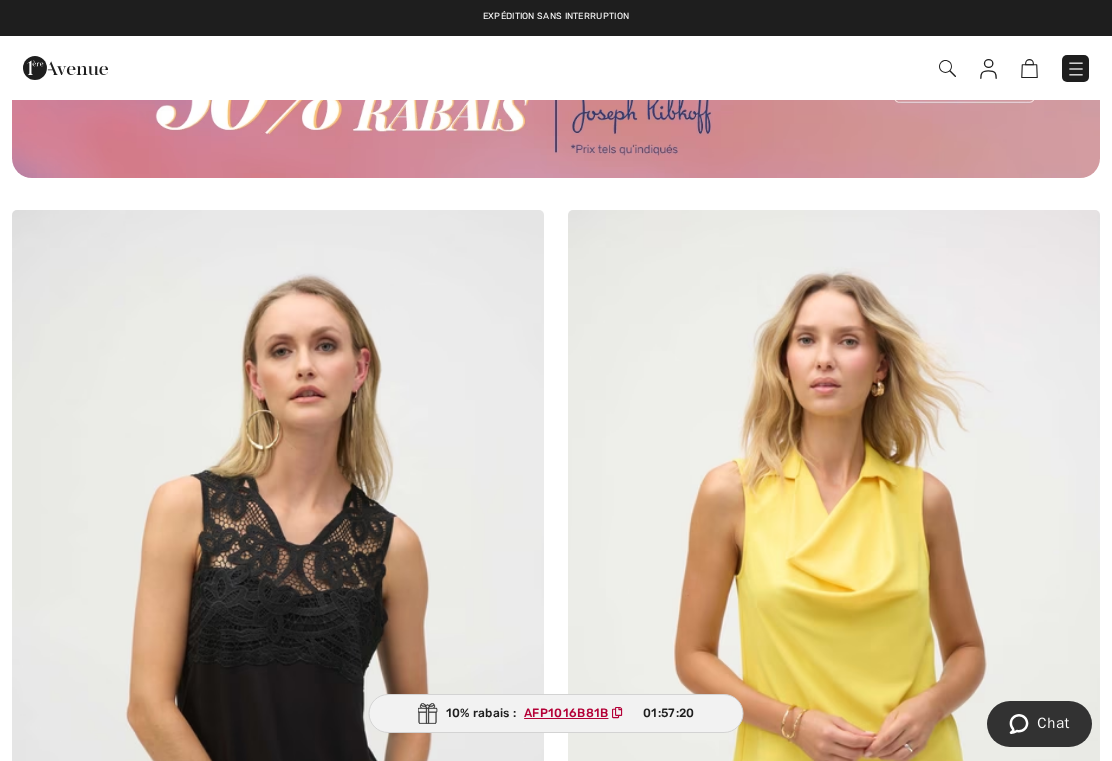 click at bounding box center (1029, 68) 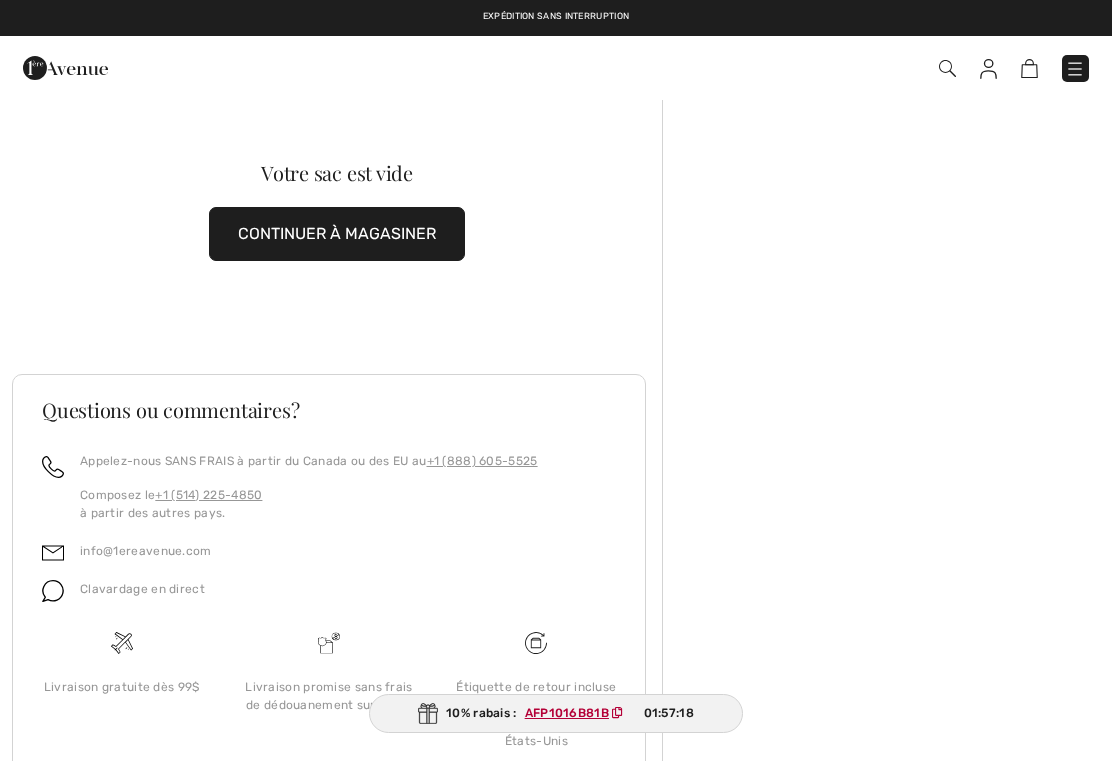 scroll, scrollTop: 0, scrollLeft: 0, axis: both 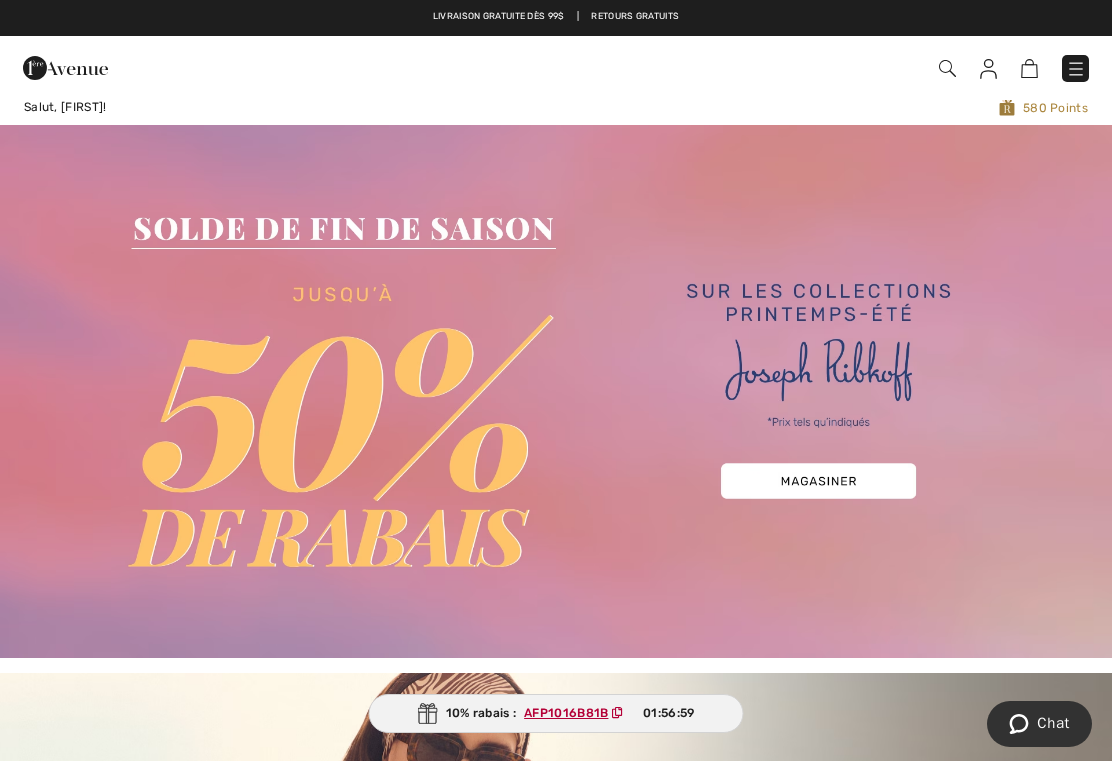 click at bounding box center [1029, 68] 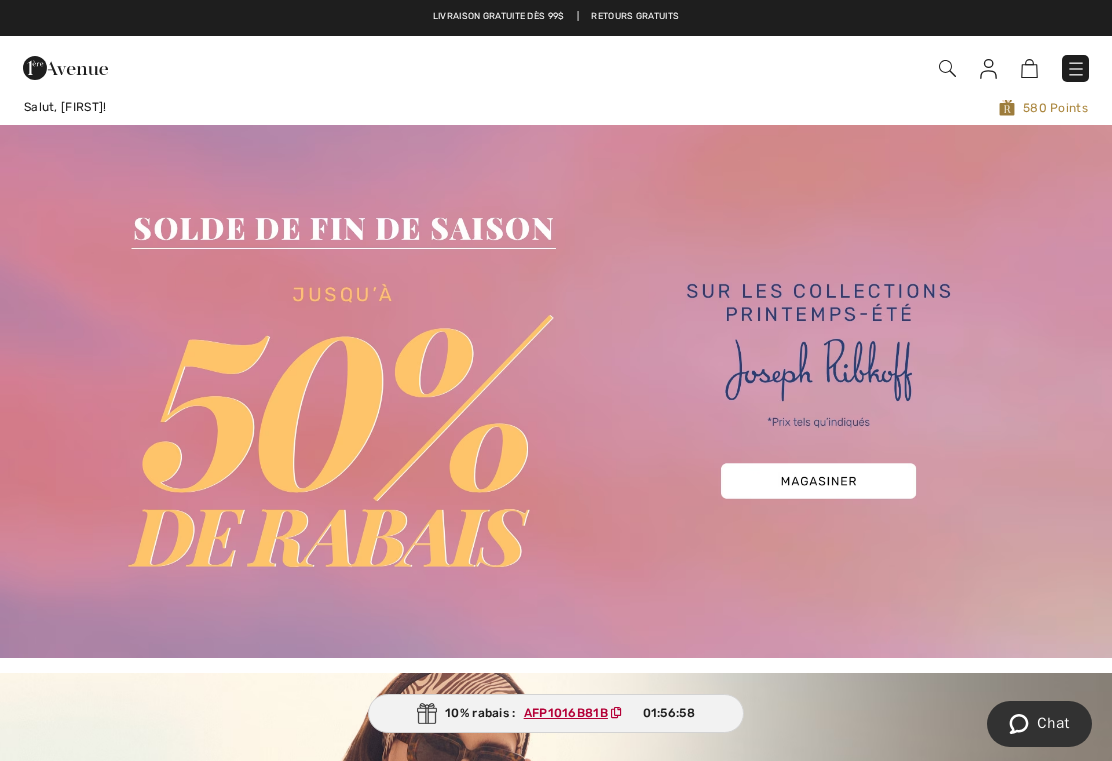 click at bounding box center [1029, 68] 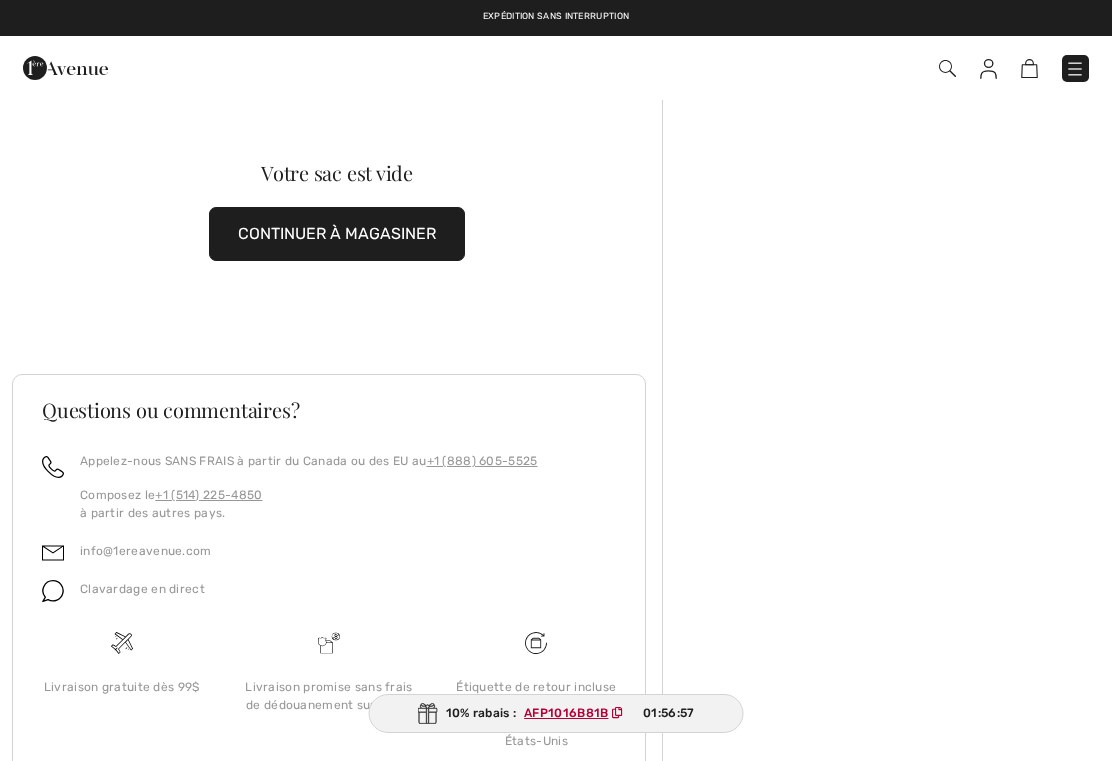scroll, scrollTop: 0, scrollLeft: 0, axis: both 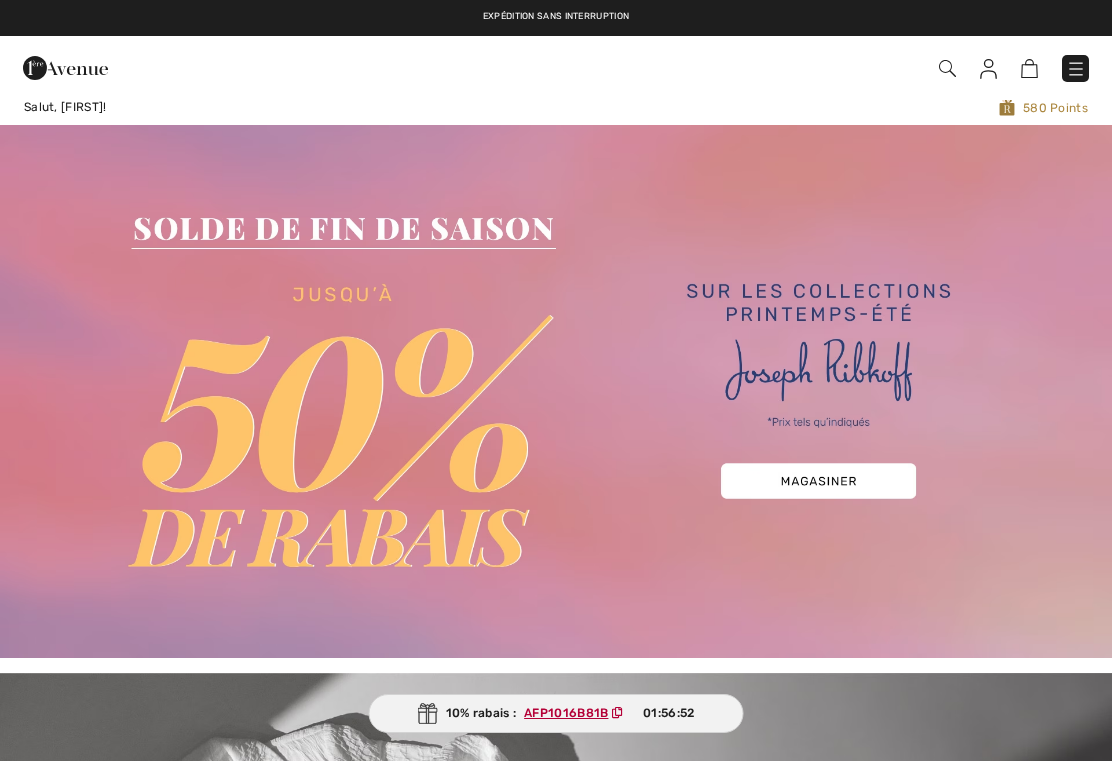 checkbox on "true" 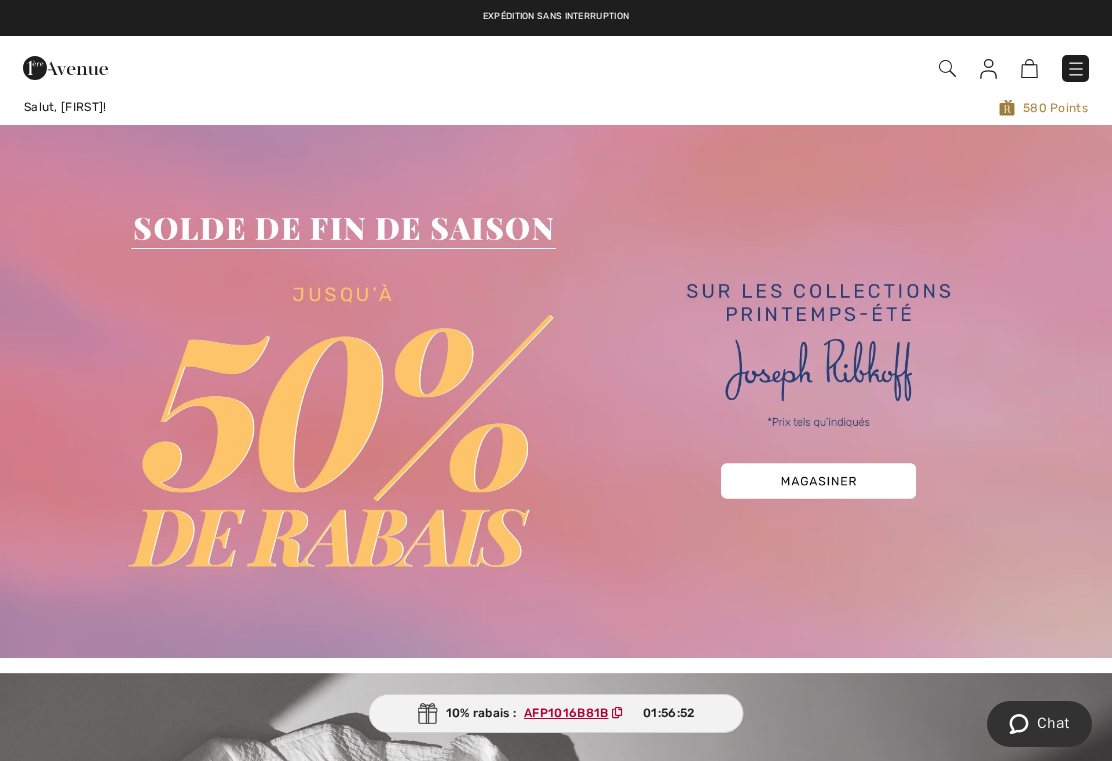scroll, scrollTop: 0, scrollLeft: 0, axis: both 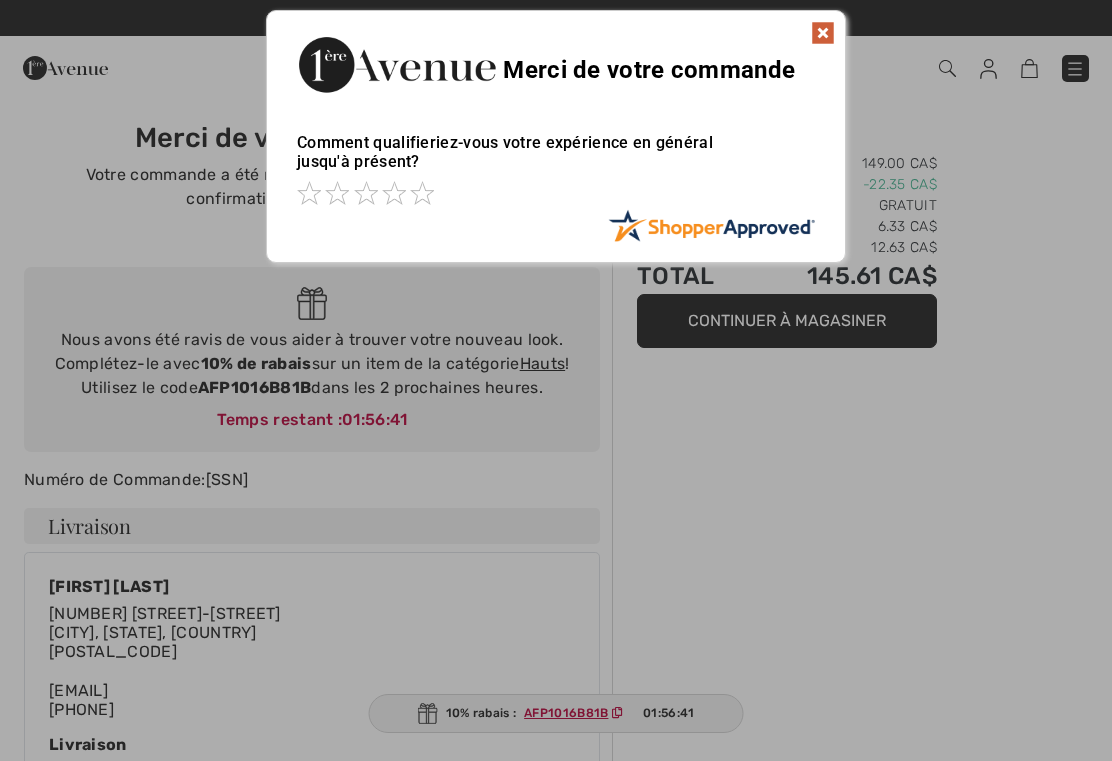 click at bounding box center [823, 33] 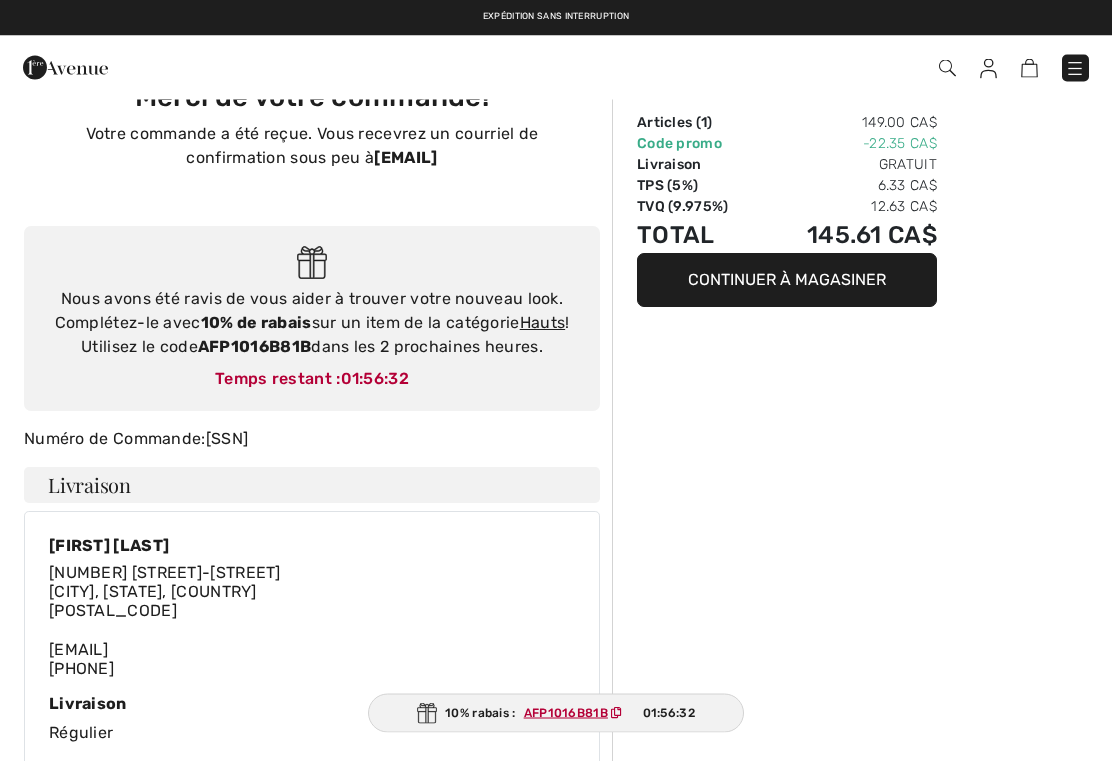 scroll, scrollTop: 0, scrollLeft: 0, axis: both 